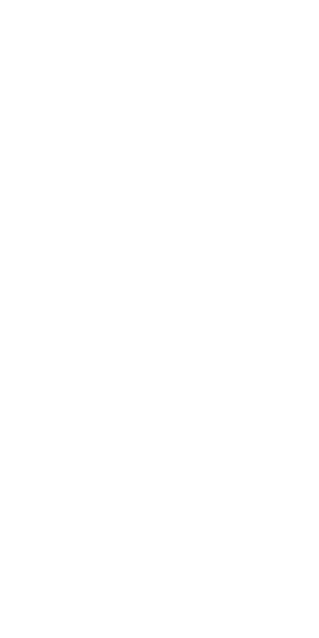 scroll, scrollTop: 0, scrollLeft: 0, axis: both 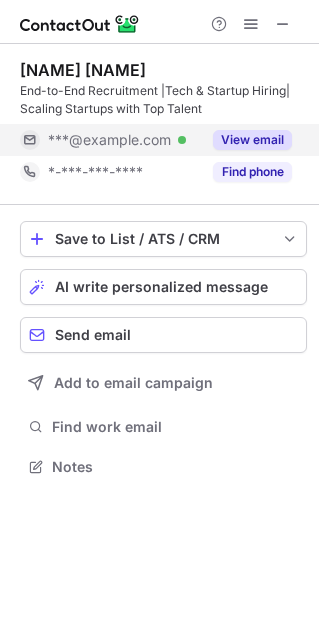 click on "View email" at bounding box center [252, 140] 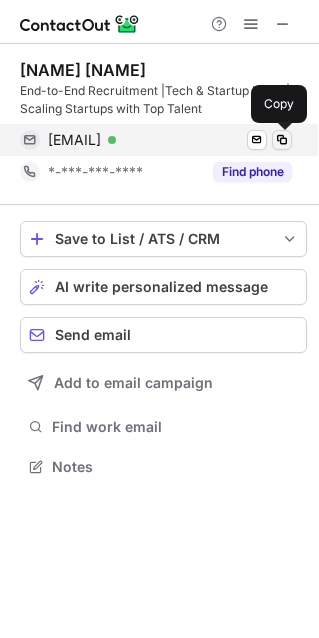 click at bounding box center [282, 140] 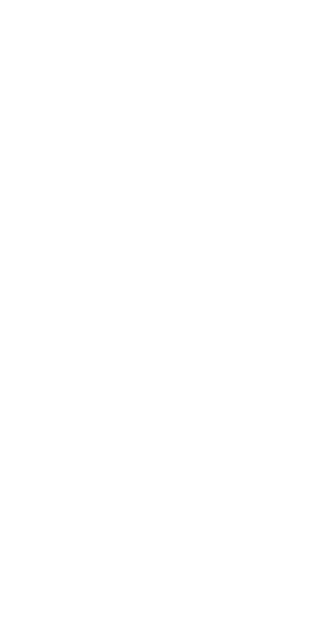 scroll, scrollTop: 0, scrollLeft: 0, axis: both 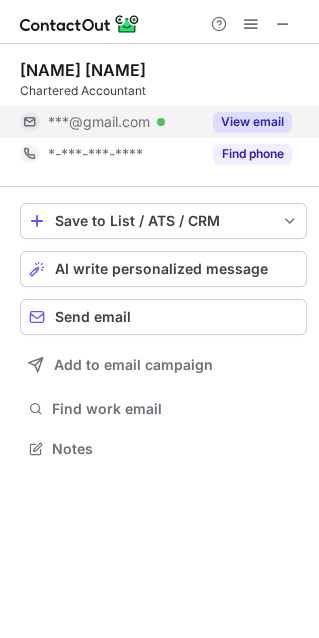 click on "View email" at bounding box center (252, 122) 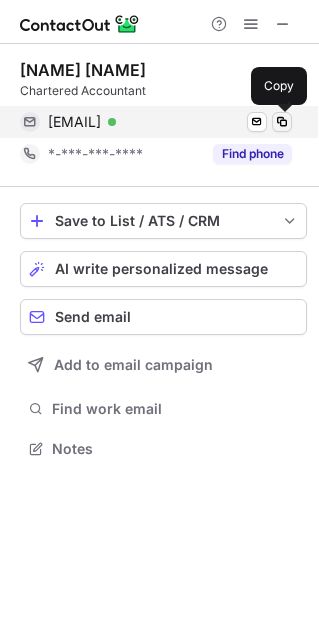 click at bounding box center (282, 122) 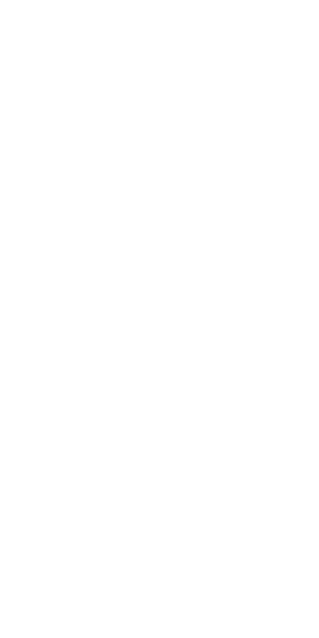 scroll, scrollTop: 0, scrollLeft: 0, axis: both 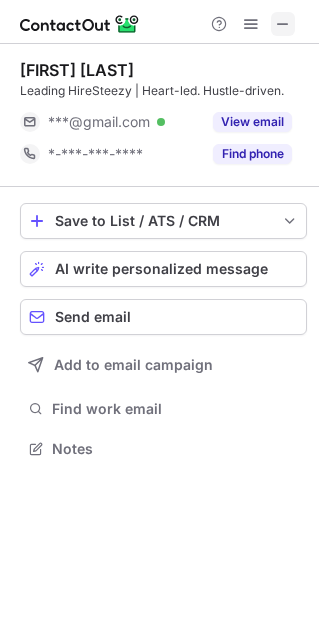 click at bounding box center (283, 24) 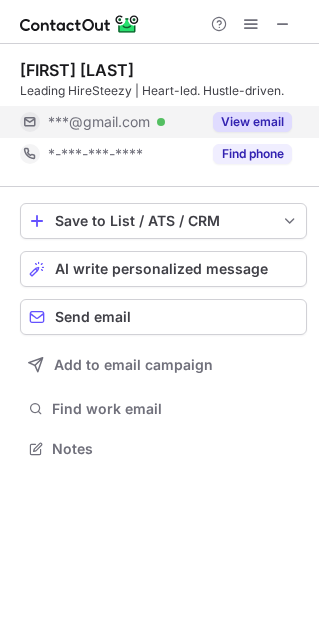 click on "View email" at bounding box center [252, 122] 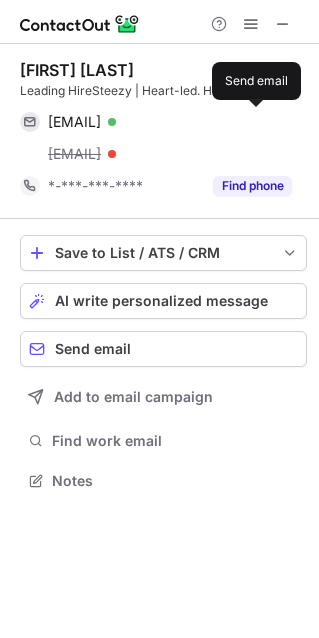 scroll, scrollTop: 10, scrollLeft: 9, axis: both 